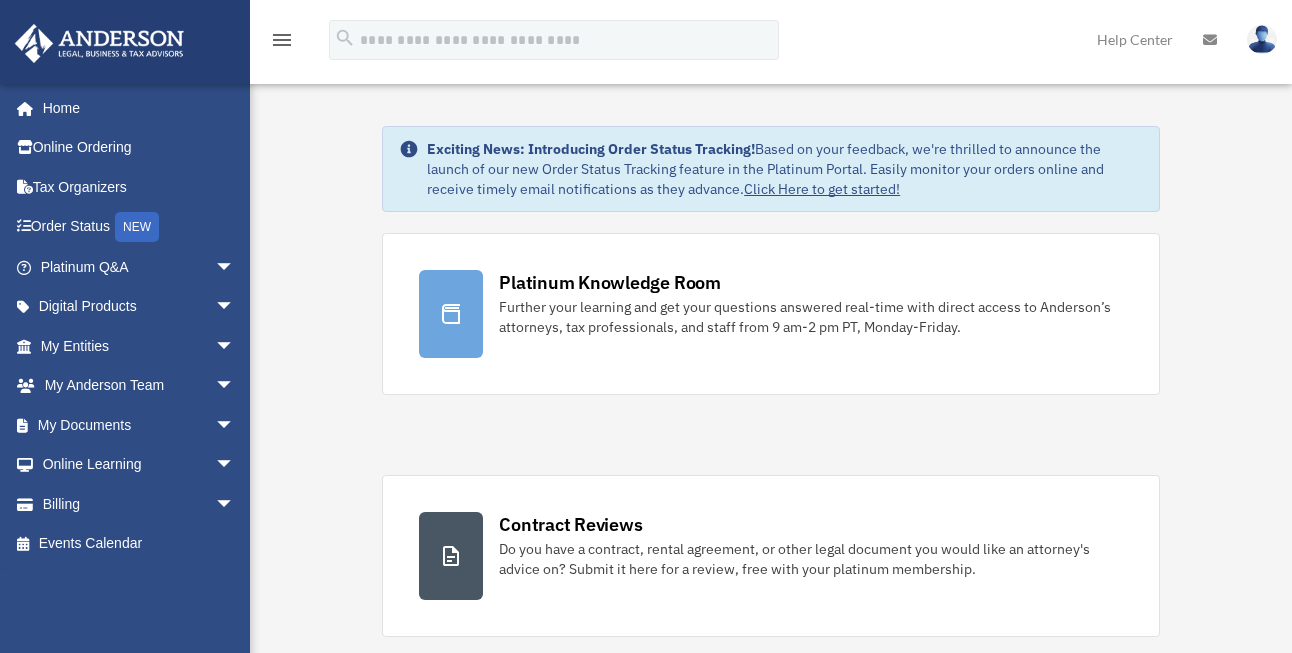 scroll, scrollTop: 0, scrollLeft: 0, axis: both 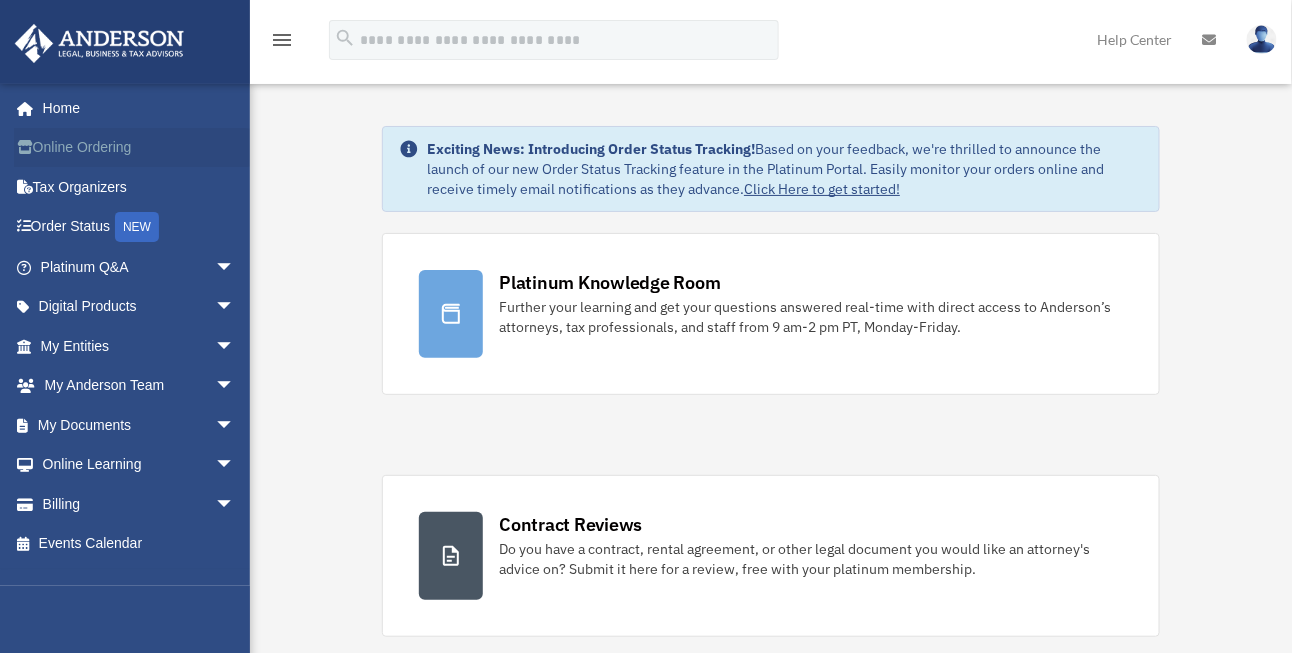 click on "Online Ordering" at bounding box center [139, 148] 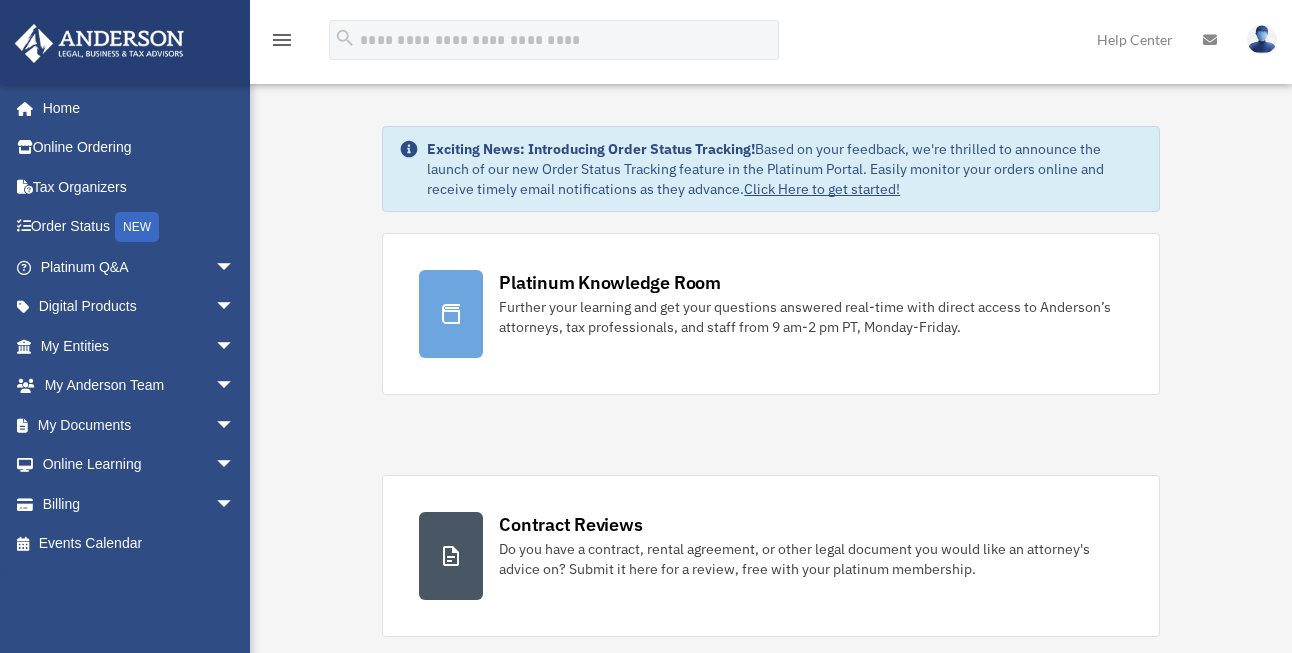 scroll, scrollTop: 0, scrollLeft: 0, axis: both 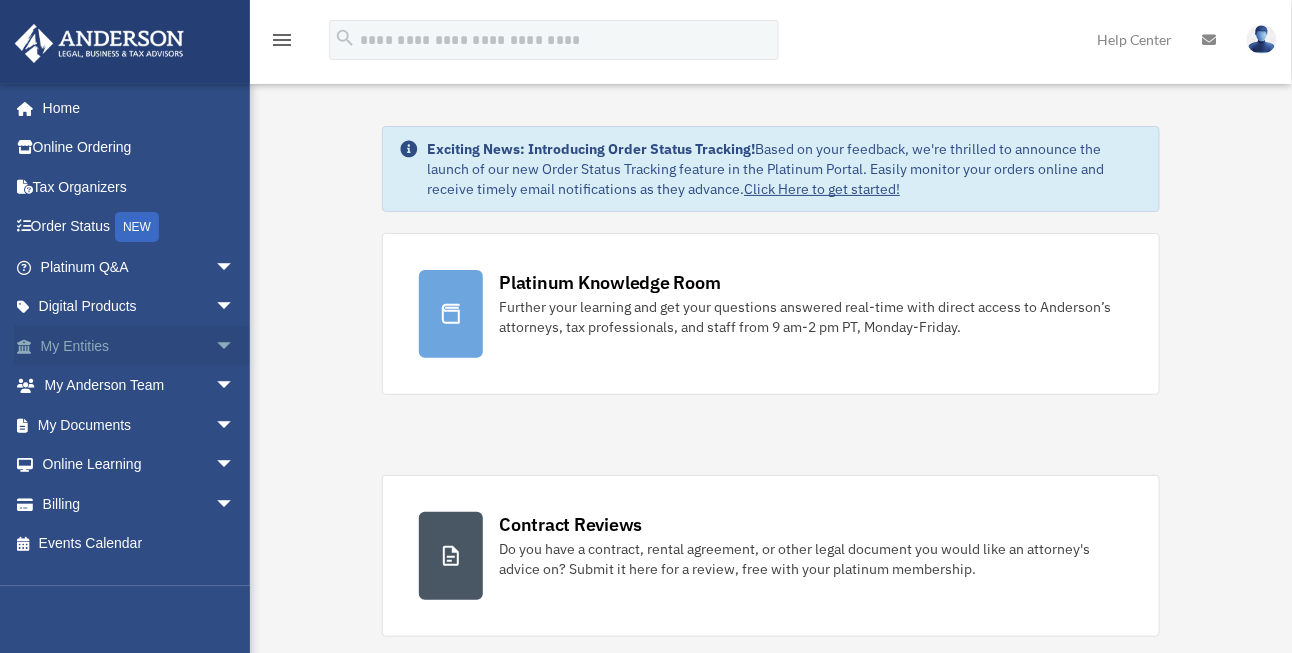 click on "My Entities arrow_drop_down" at bounding box center [139, 346] 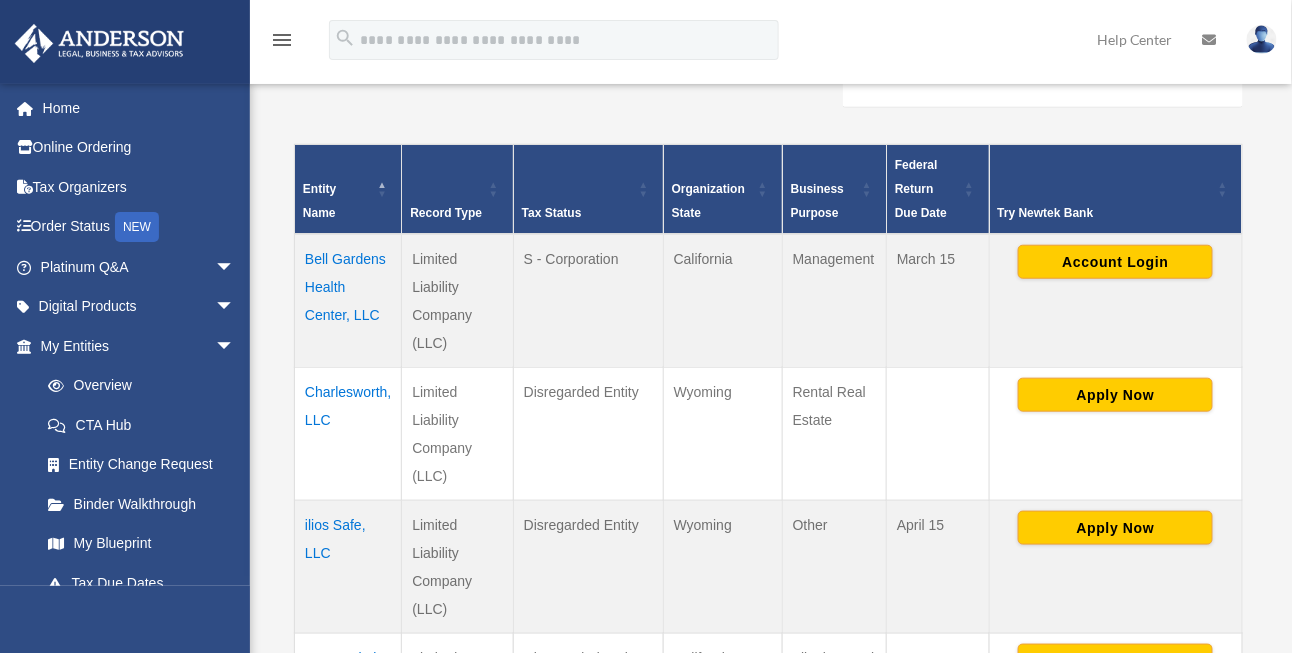 scroll, scrollTop: 400, scrollLeft: 0, axis: vertical 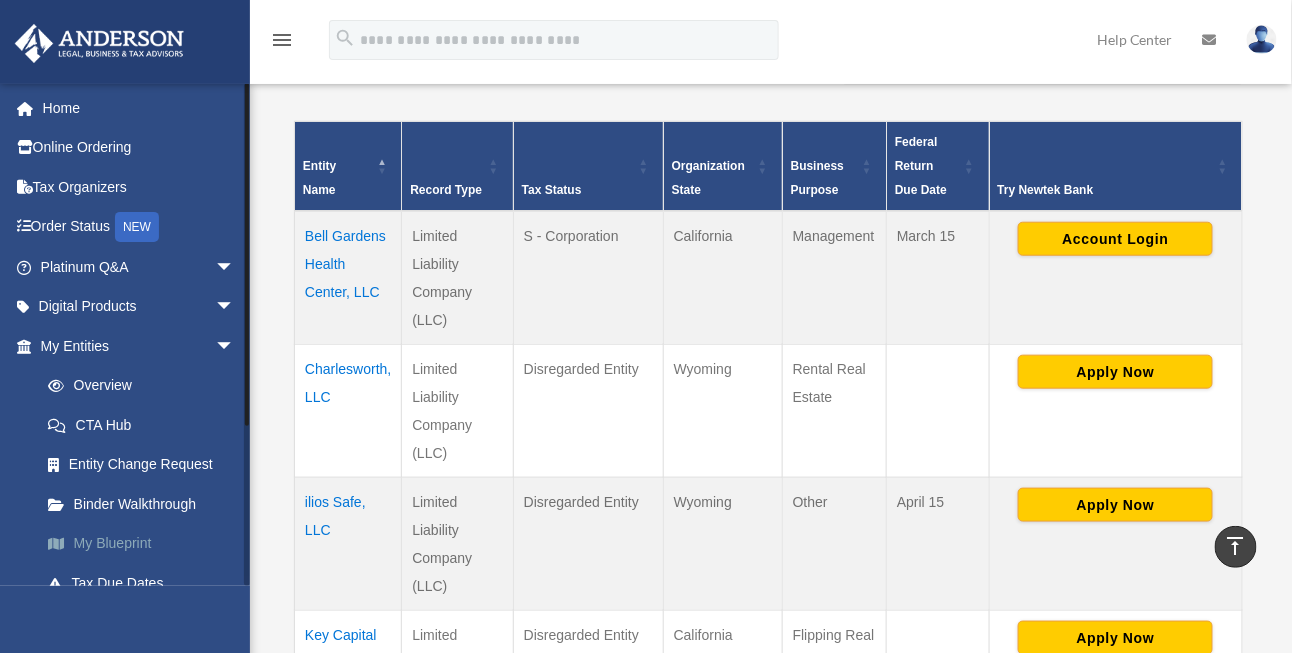 click on "My Blueprint" at bounding box center [146, 544] 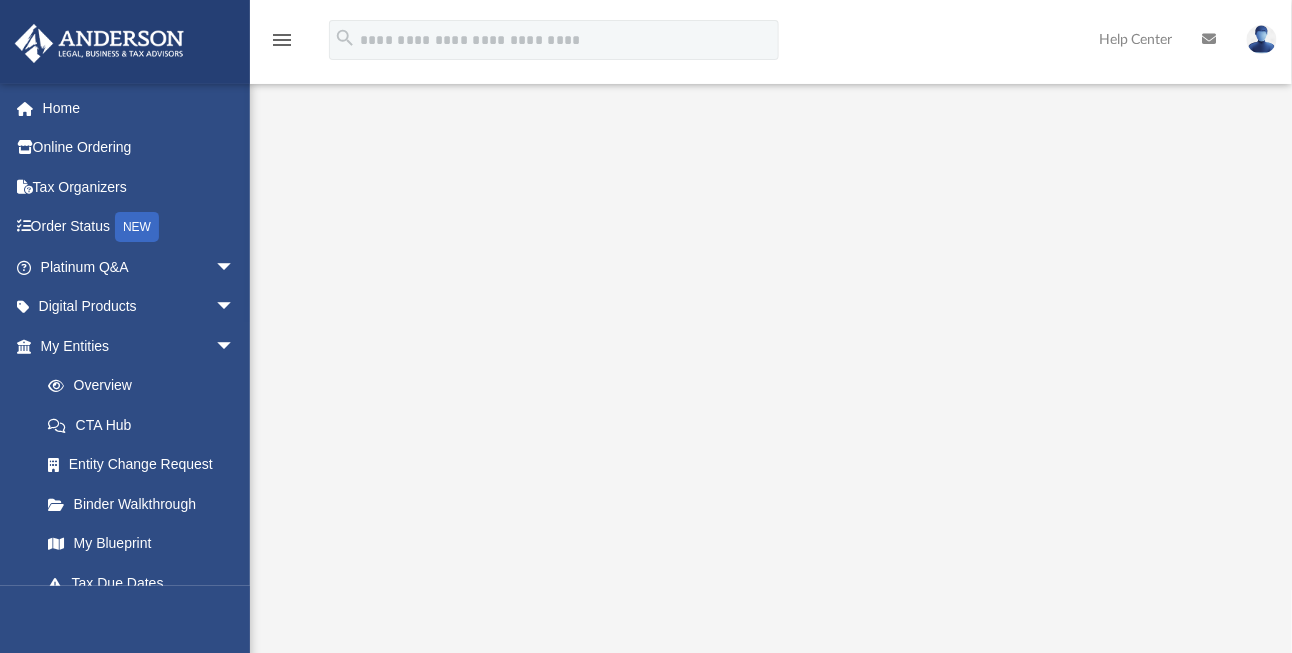 scroll, scrollTop: 0, scrollLeft: 0, axis: both 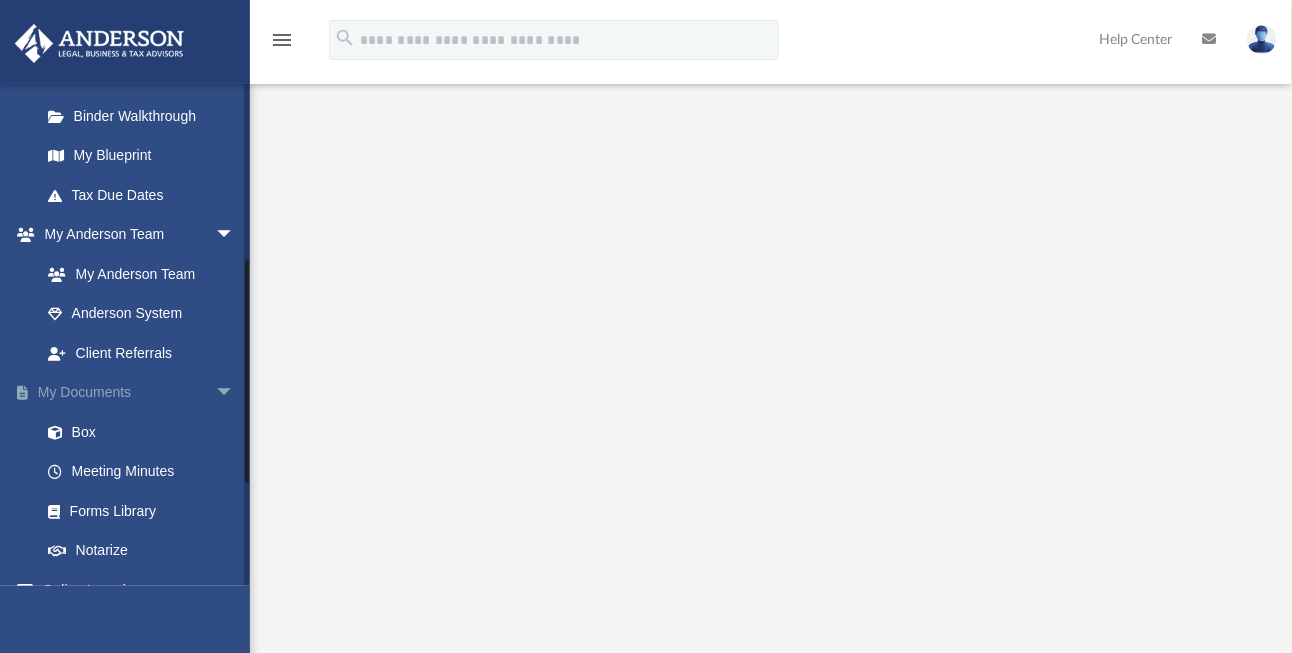 click on "My Documents arrow_drop_down" at bounding box center (139, 393) 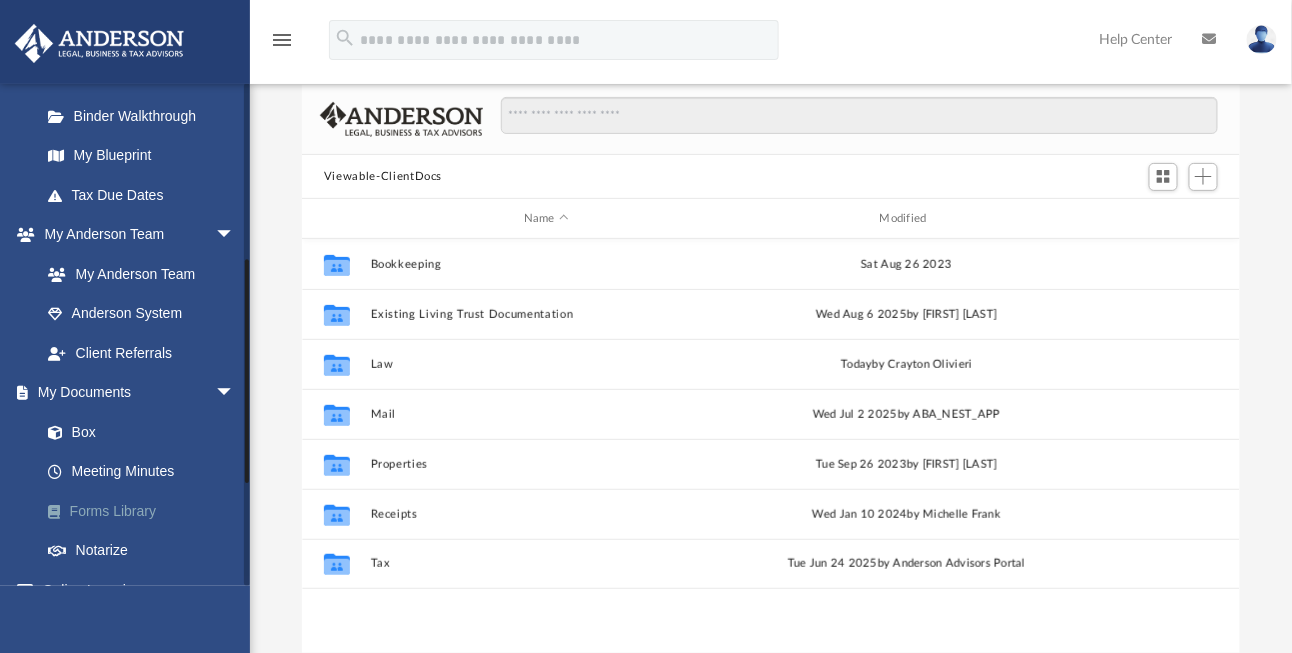 scroll, scrollTop: 16, scrollLeft: 15, axis: both 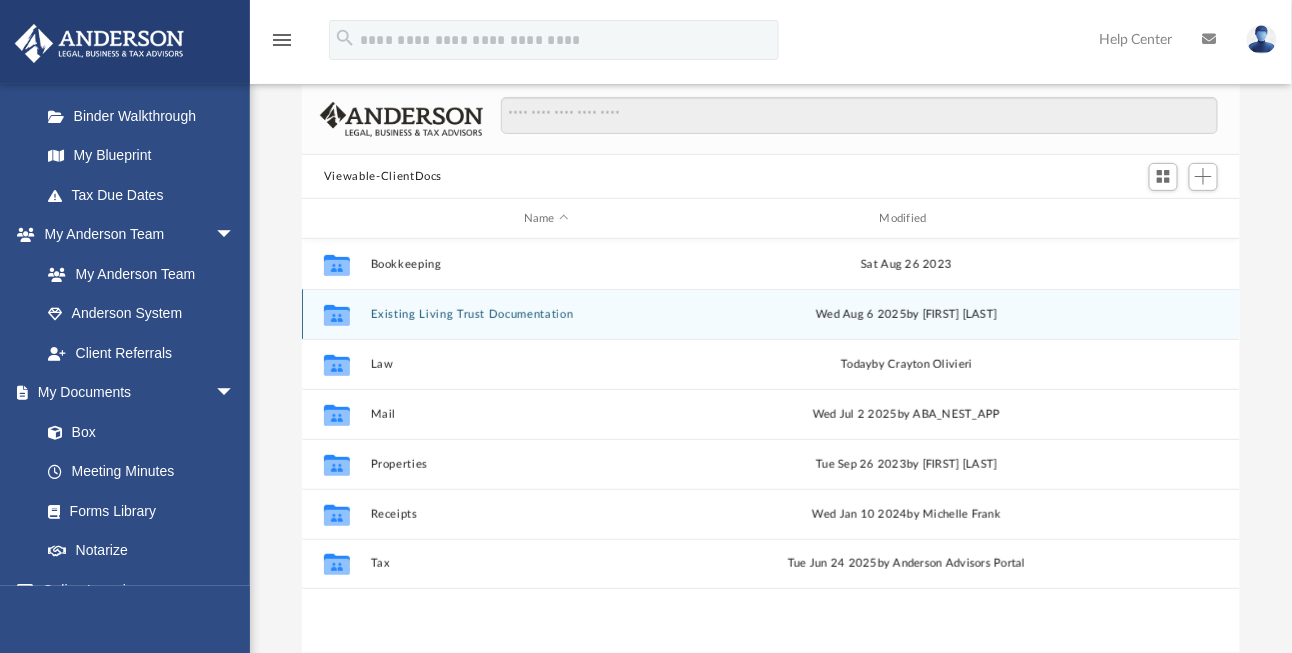 click on "Existing Living Trust Documentation" at bounding box center (547, 314) 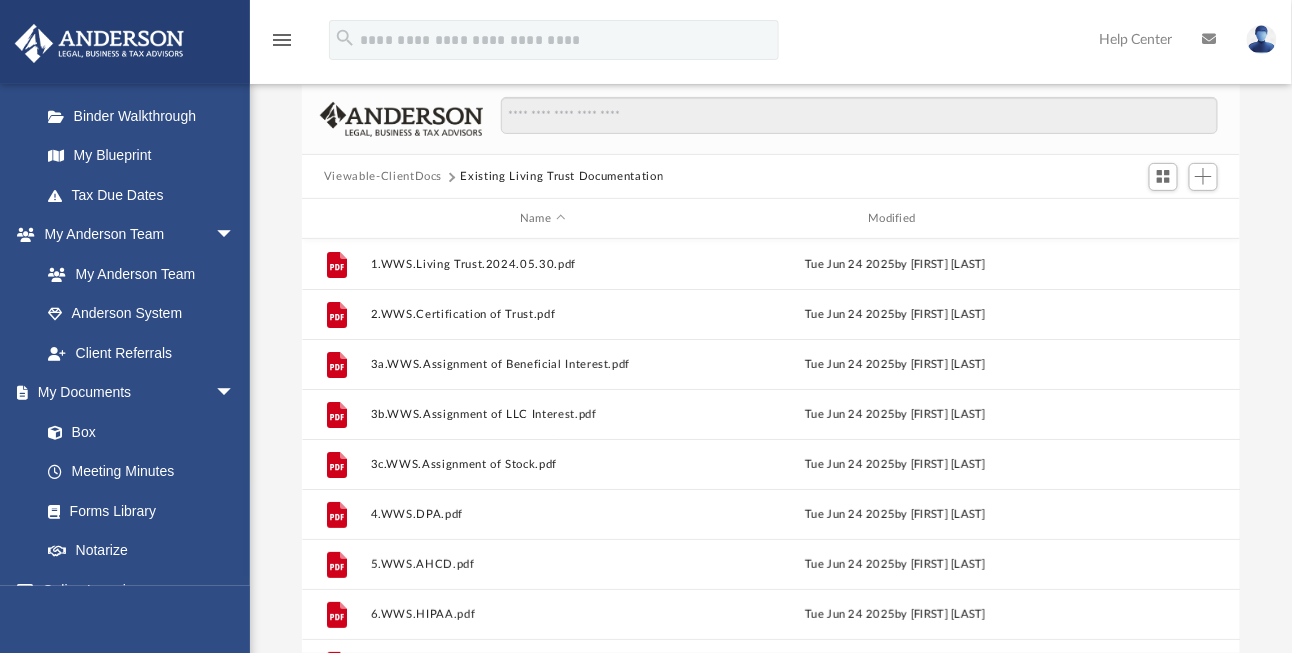 click on "Viewable-ClientDocs" at bounding box center (383, 177) 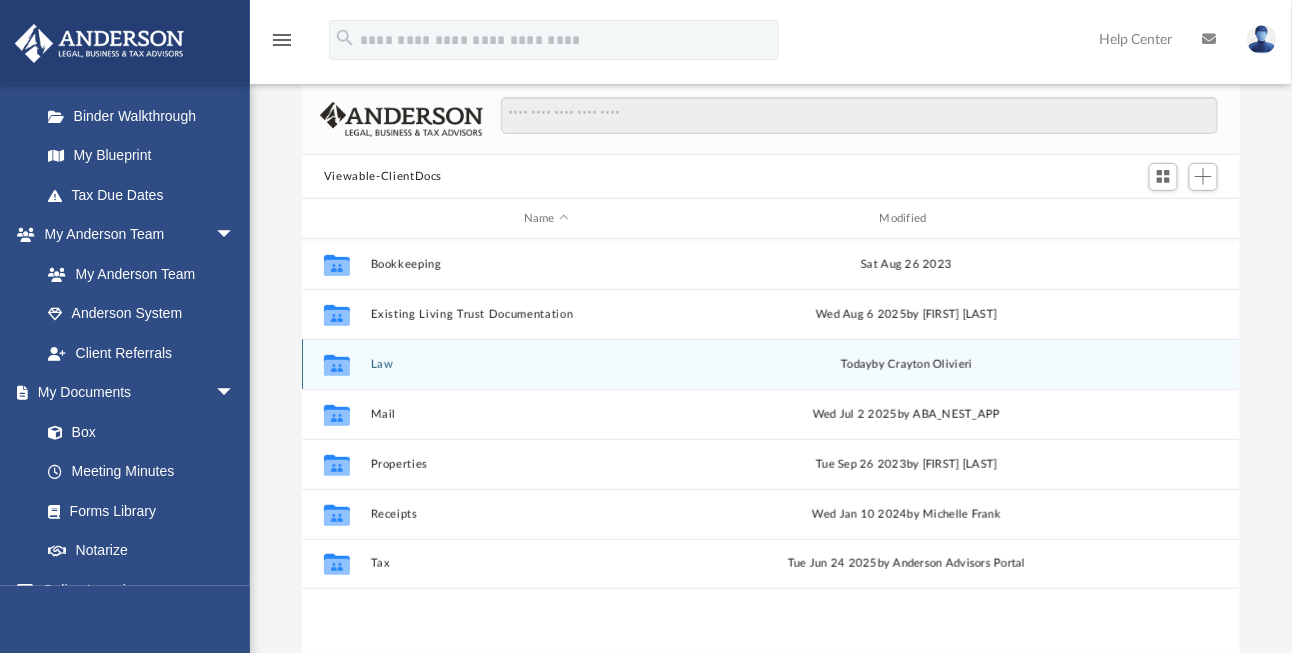 click on "Law" at bounding box center [547, 364] 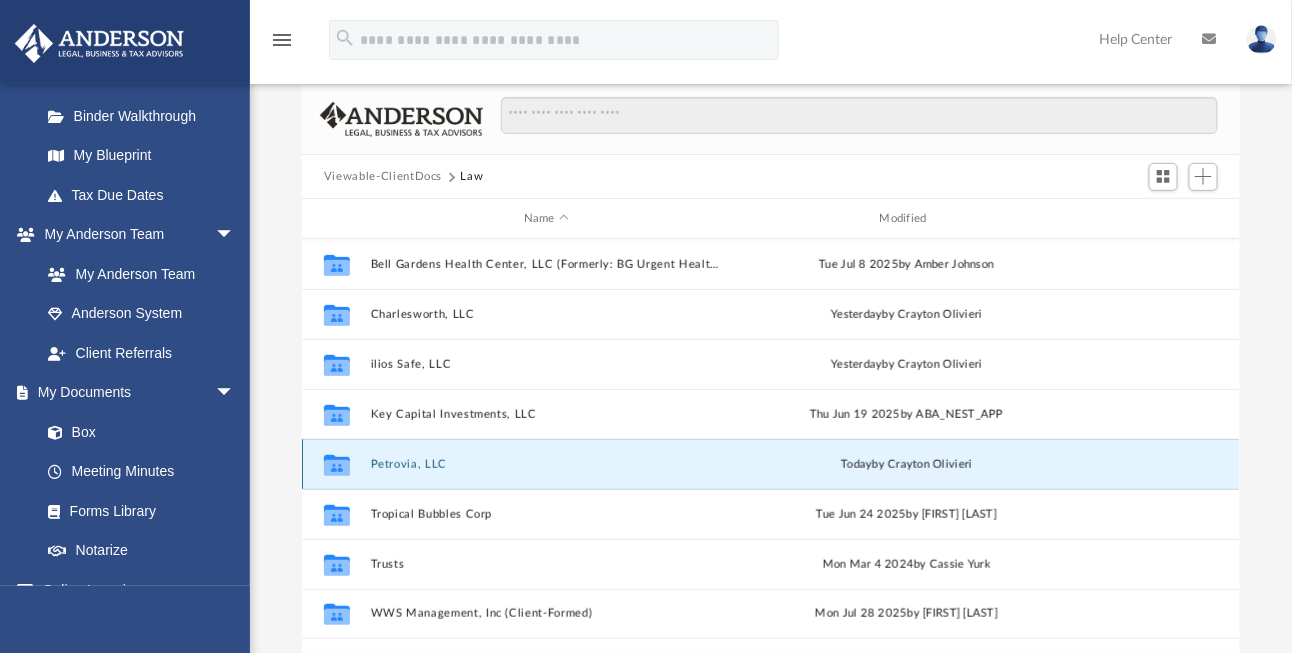 click on "Petrovia, LLC" at bounding box center (547, 464) 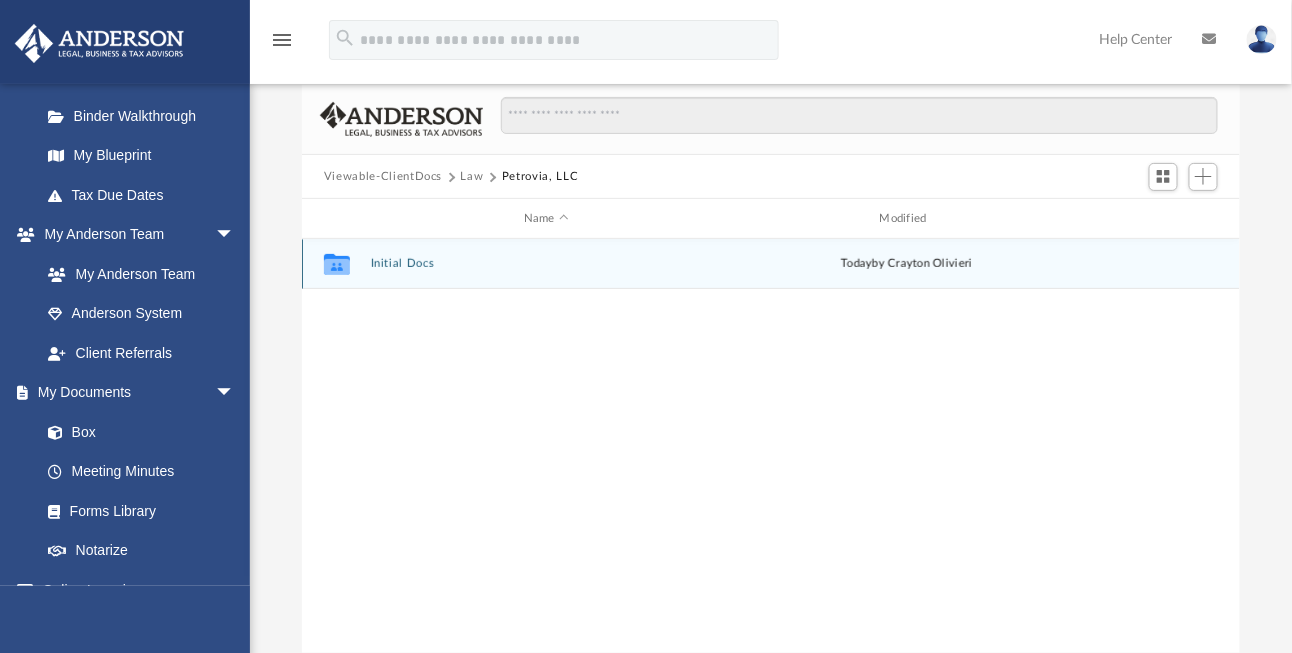 click on "Initial Docs" at bounding box center (547, 264) 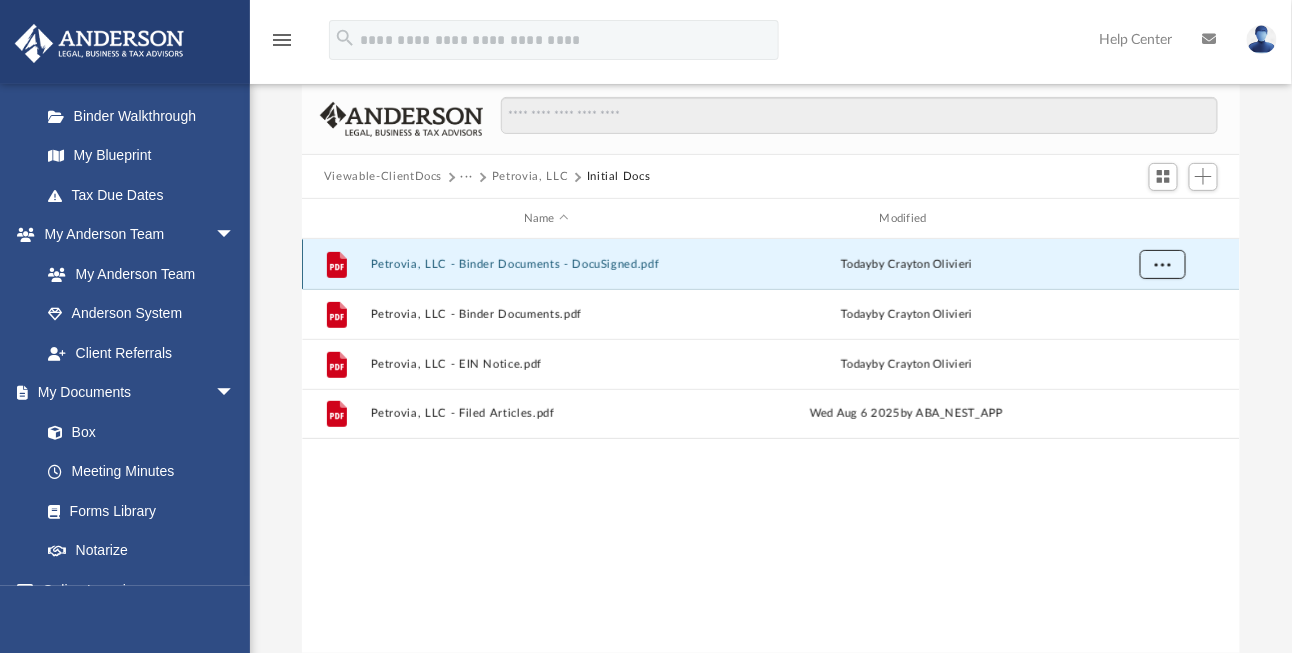 click at bounding box center [1163, 265] 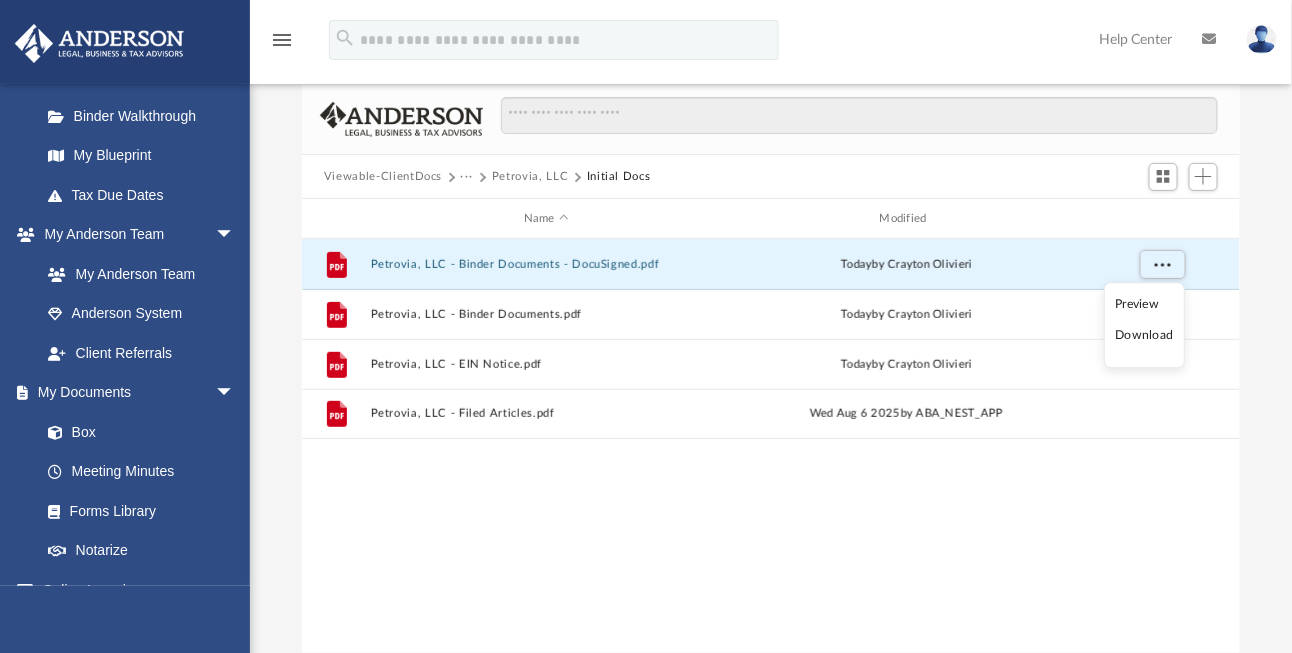 click on "Download" at bounding box center (1145, 336) 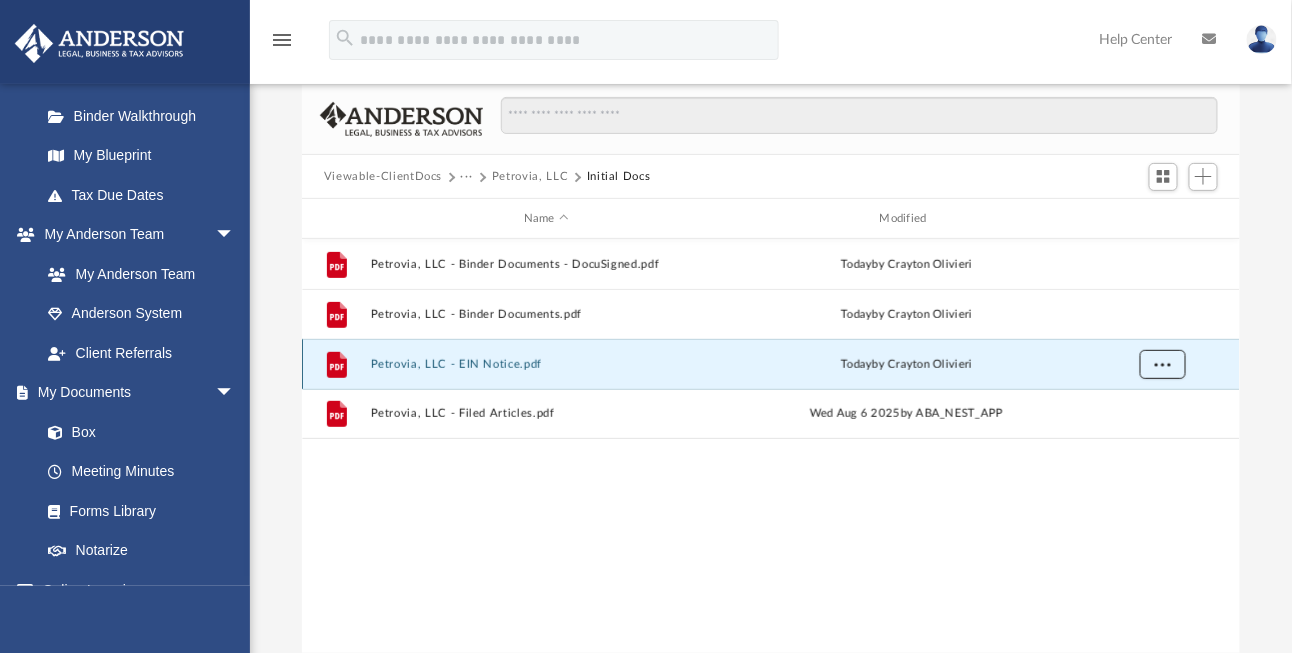 click at bounding box center (1163, 365) 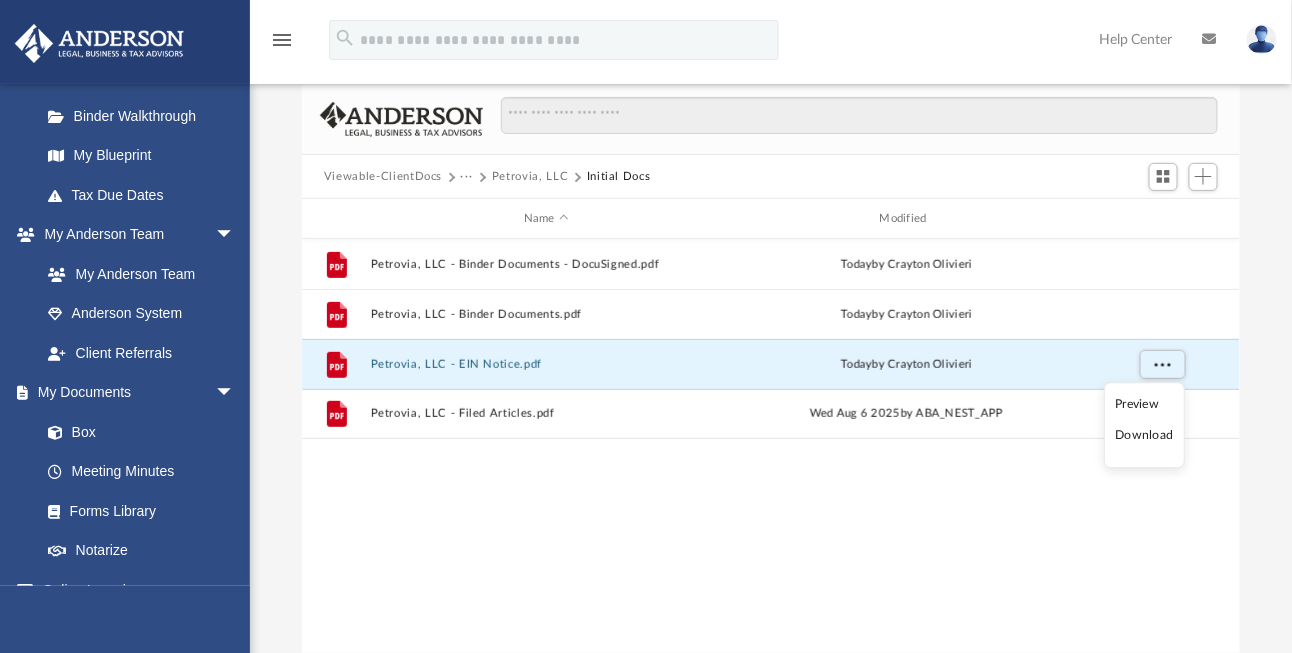 click on "Download" at bounding box center (1145, 436) 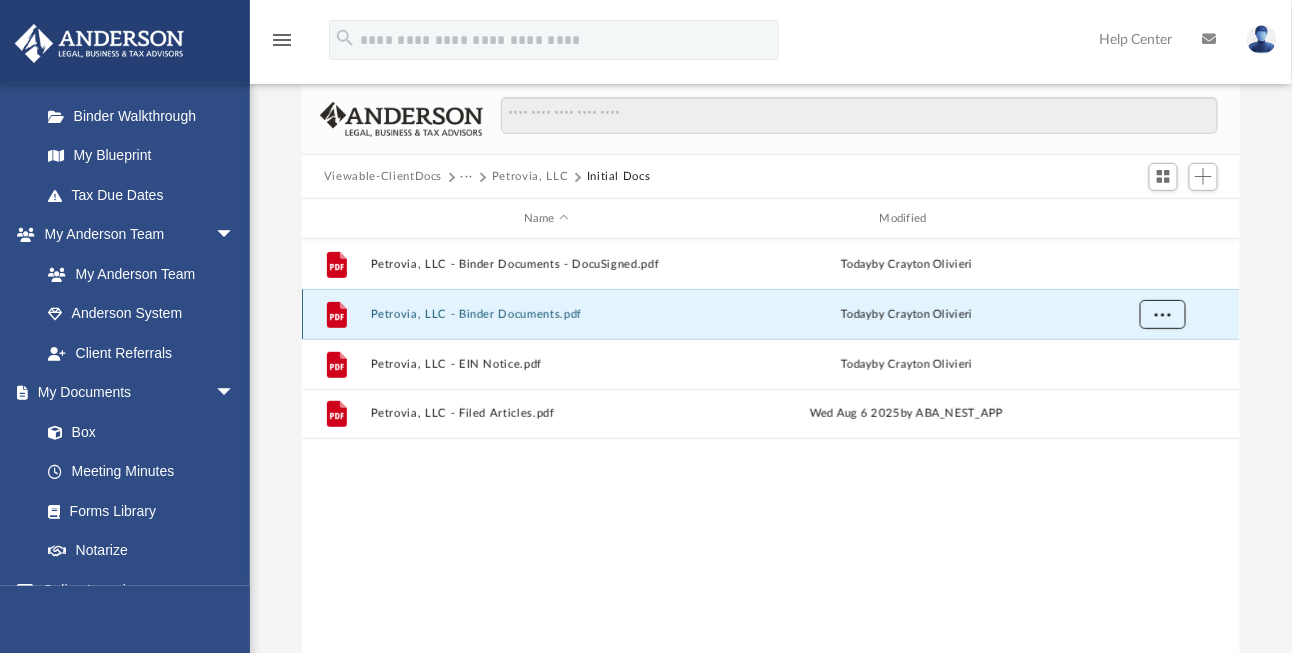 click at bounding box center (1163, 314) 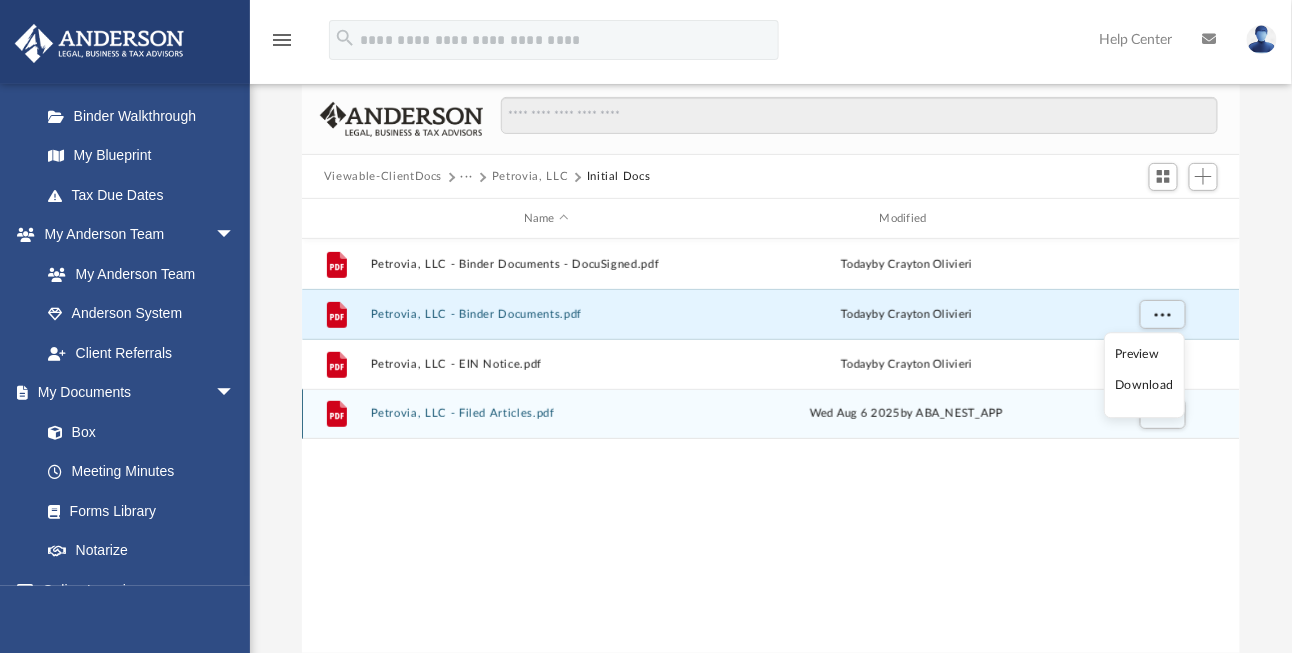 click on "Download" at bounding box center [1145, 386] 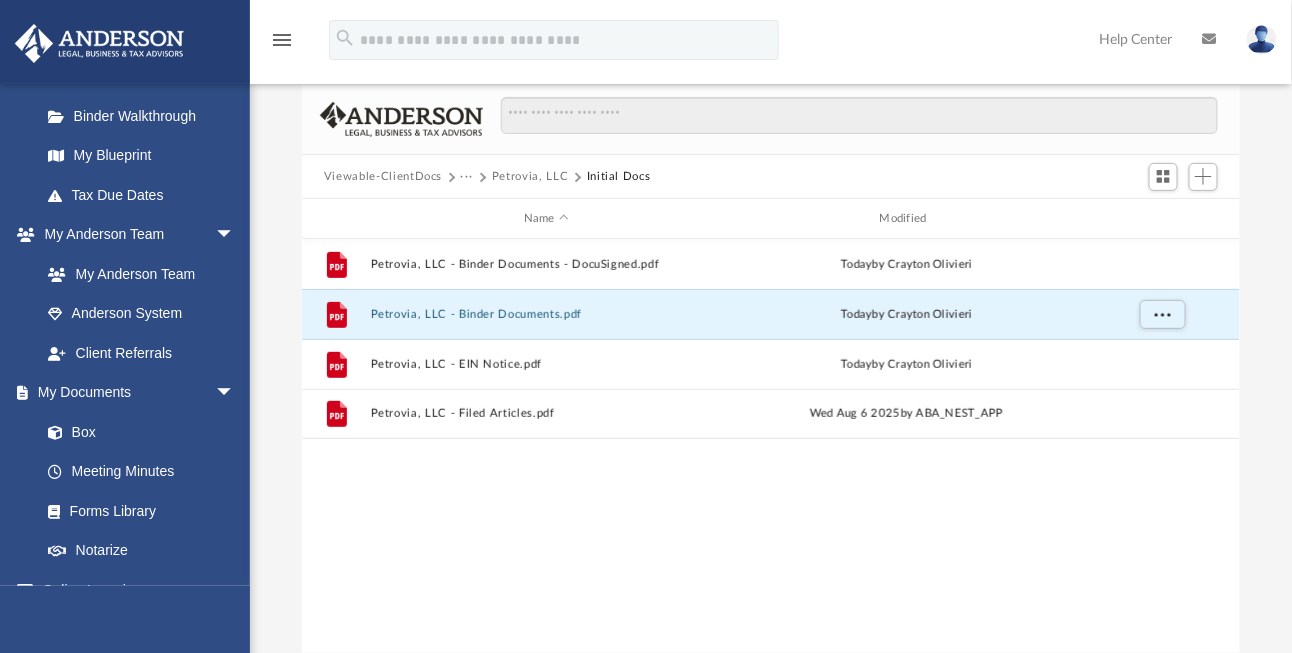 click on "Viewable-ClientDocs" at bounding box center [383, 177] 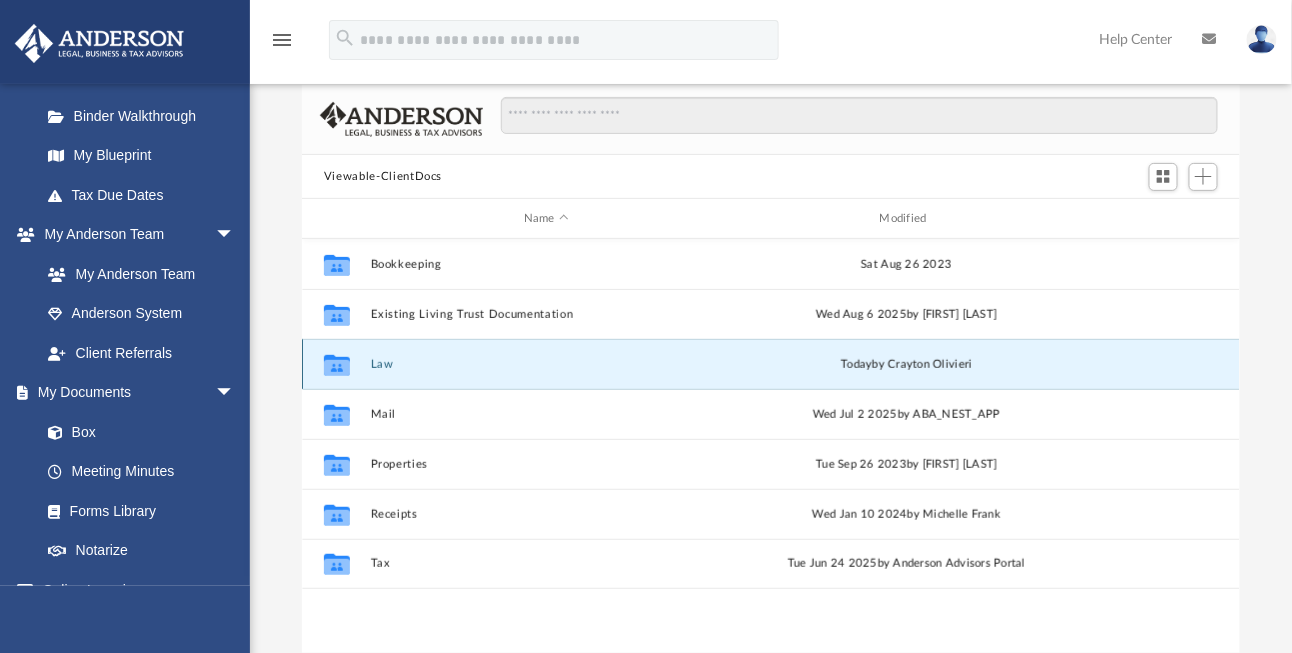 click on "Law" at bounding box center (547, 364) 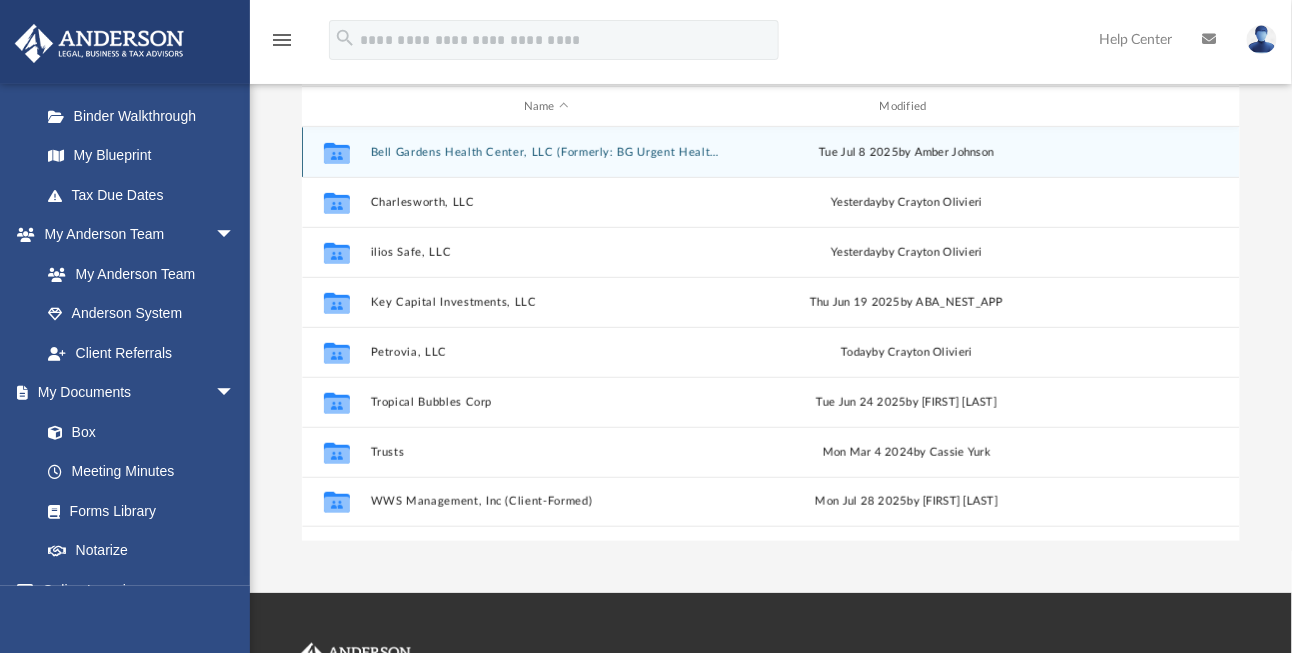 scroll, scrollTop: 200, scrollLeft: 0, axis: vertical 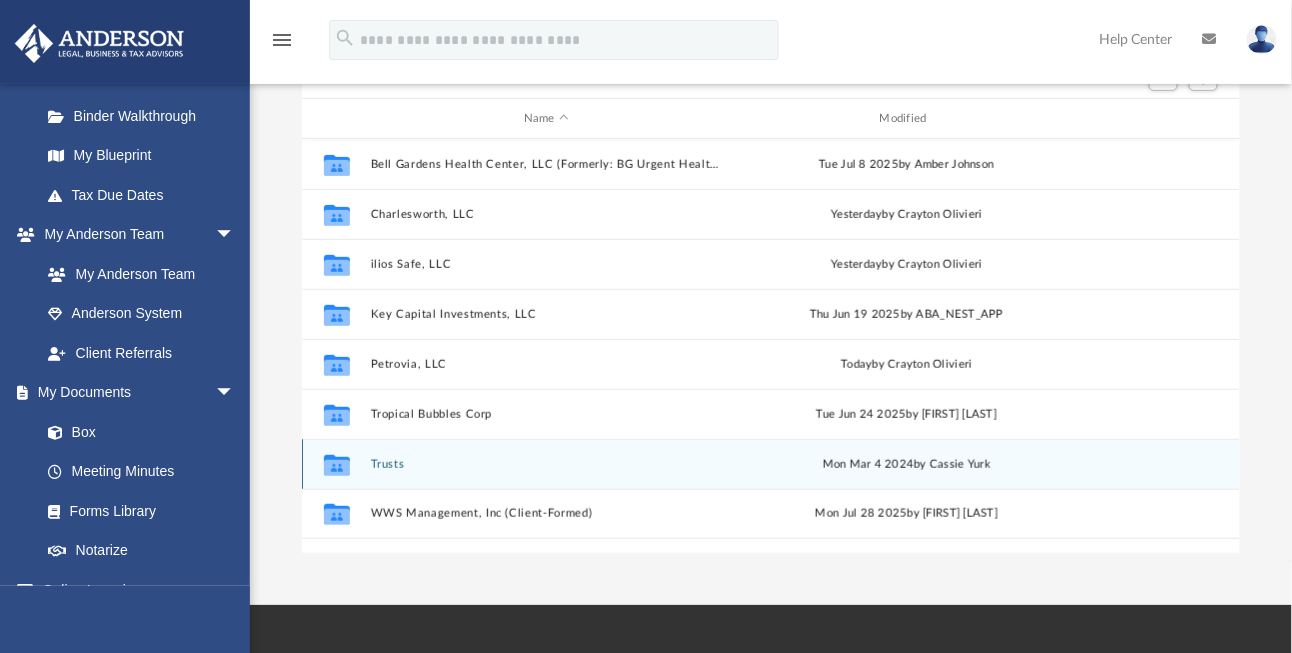 click on "Trusts" at bounding box center (547, 464) 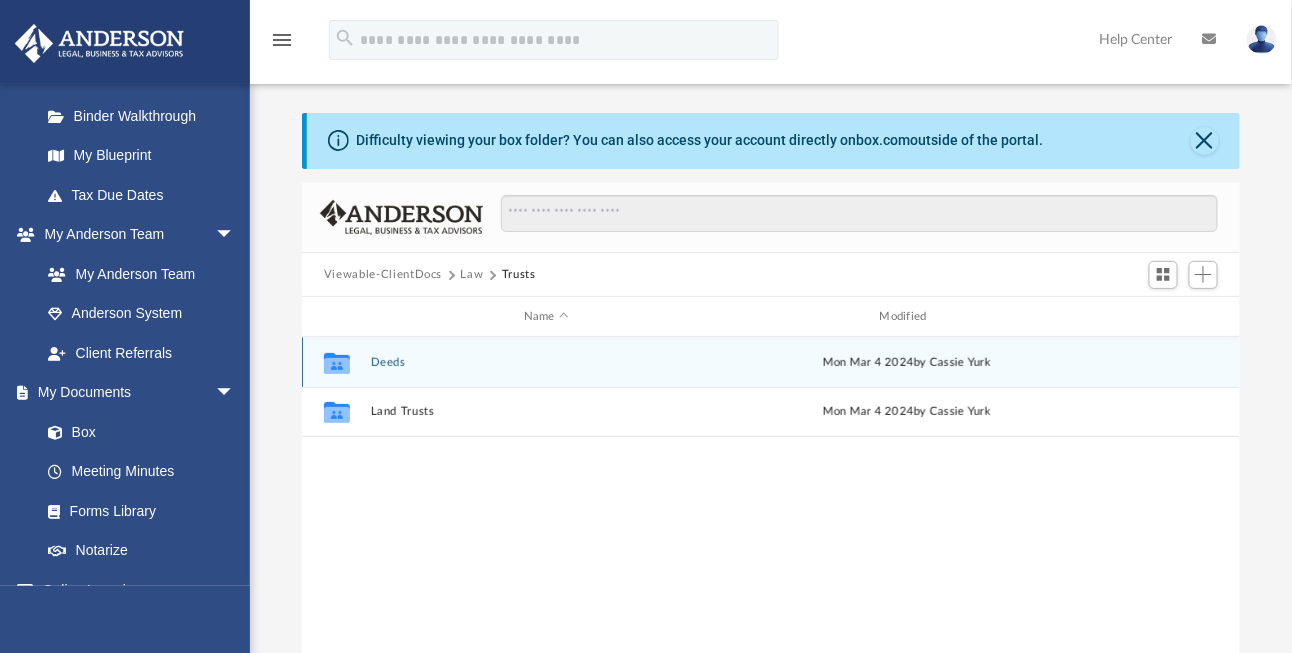 scroll, scrollTop: 0, scrollLeft: 0, axis: both 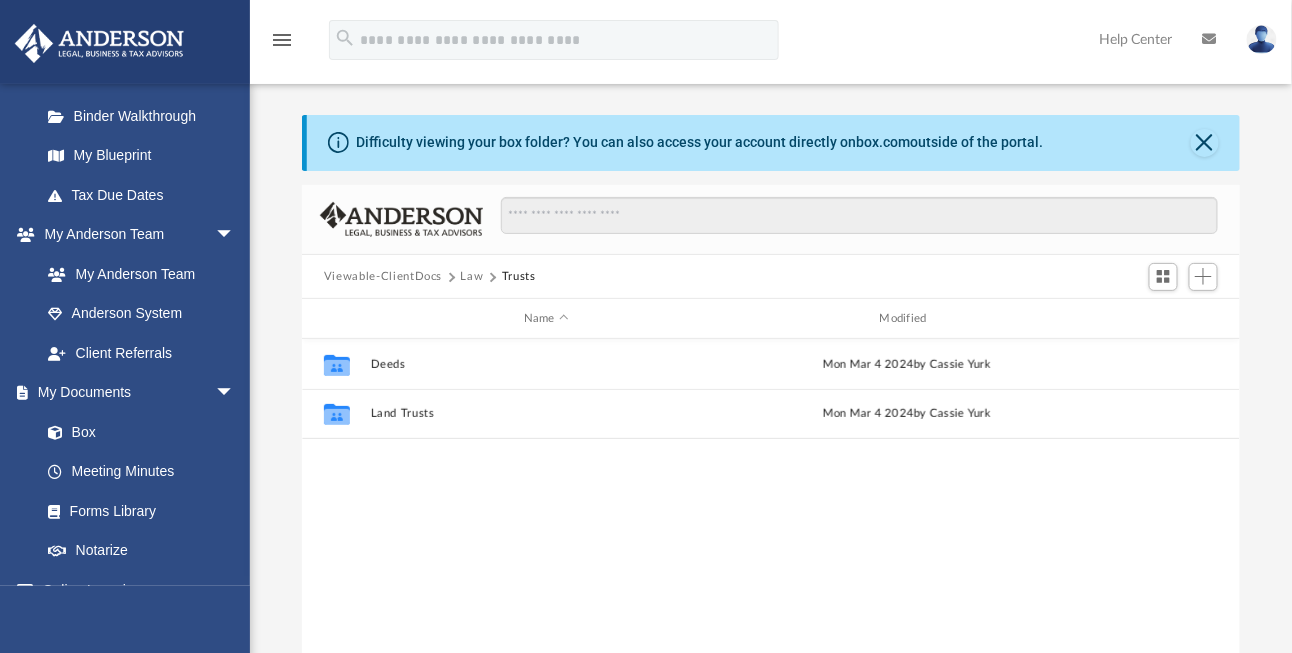 click on "Viewable-ClientDocs" at bounding box center [383, 277] 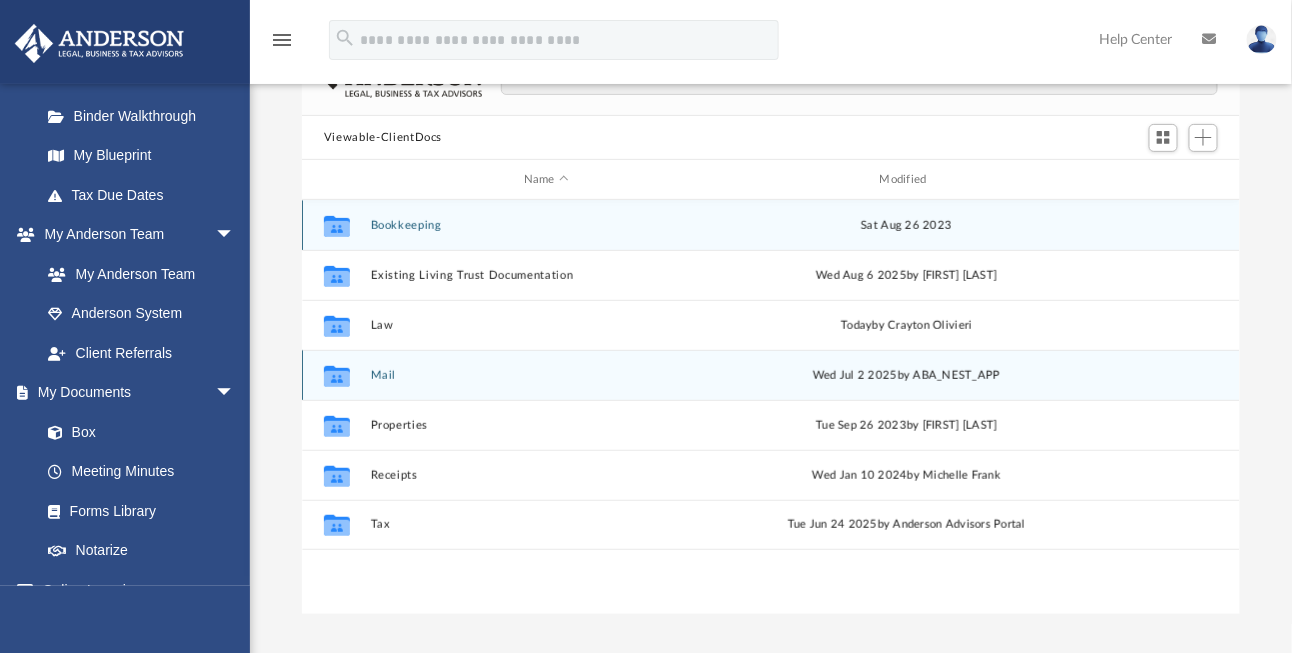 scroll, scrollTop: 200, scrollLeft: 0, axis: vertical 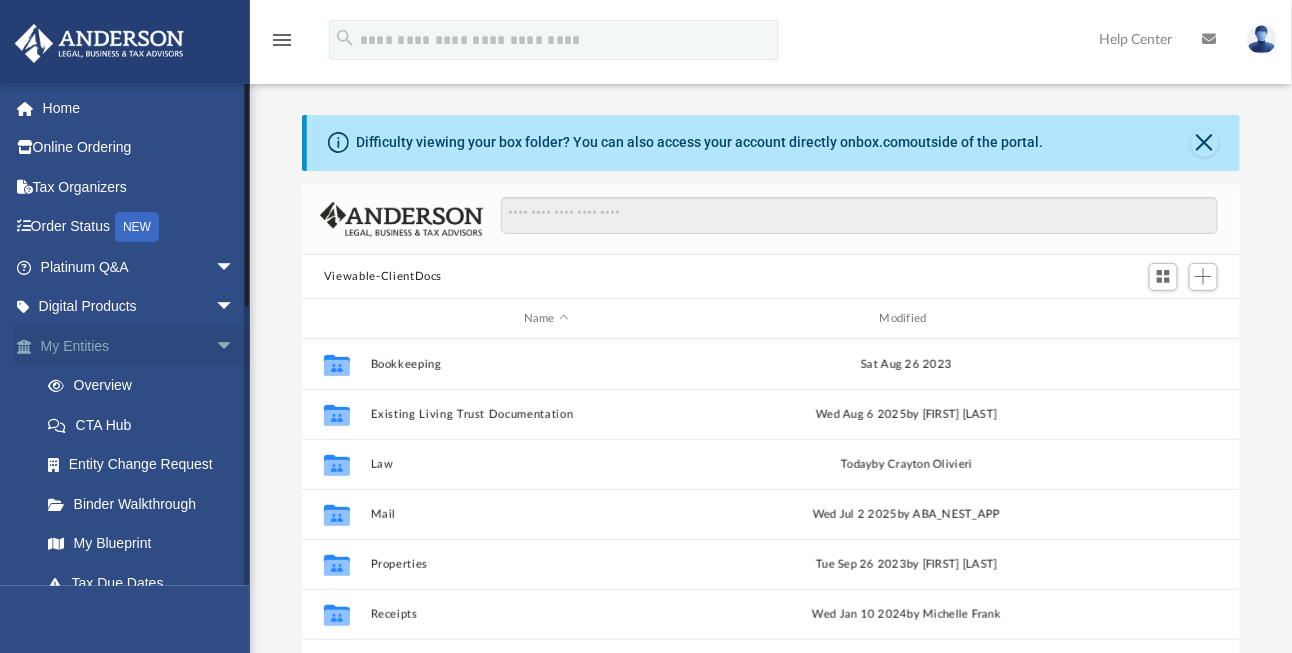 click on "My Entities arrow_drop_down" at bounding box center (139, 346) 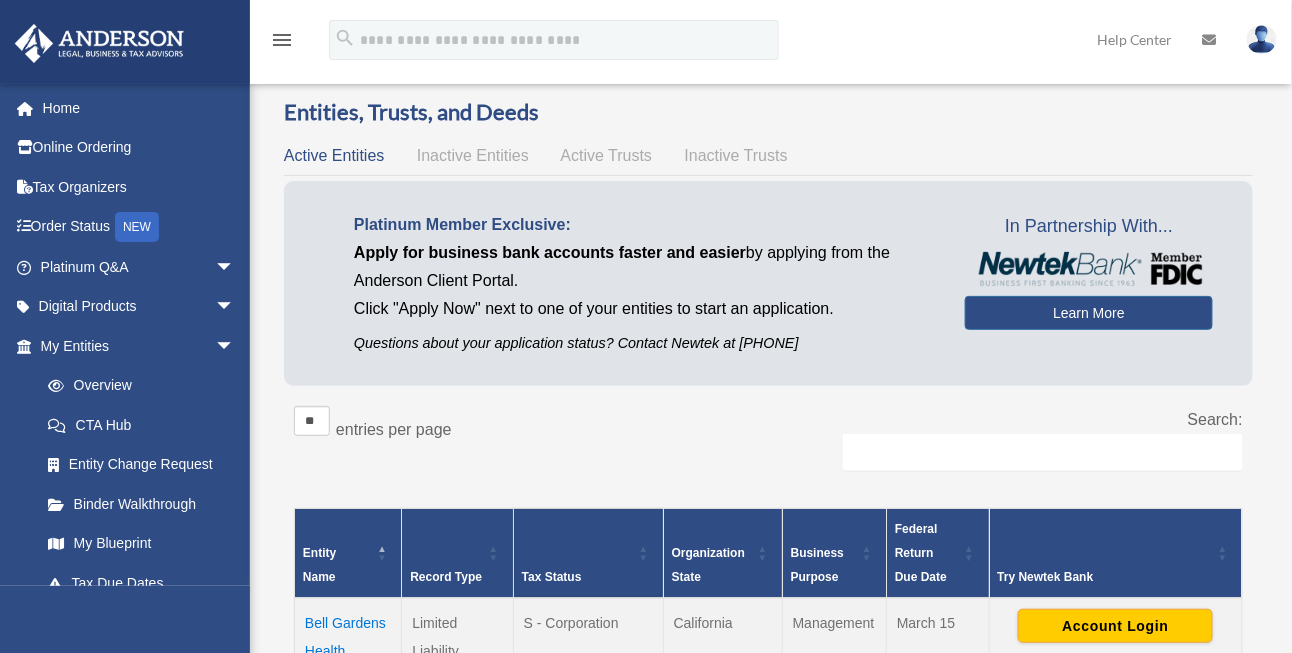 scroll, scrollTop: 0, scrollLeft: 0, axis: both 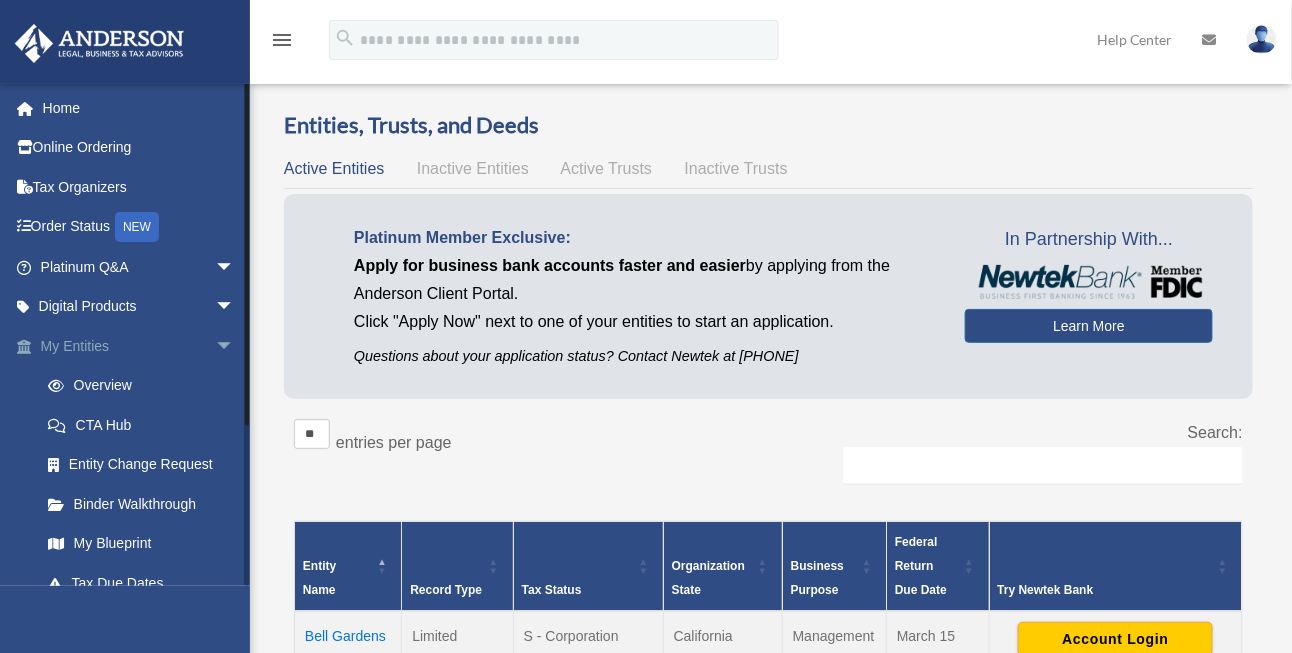 click on "My Entities arrow_drop_down" at bounding box center [139, 346] 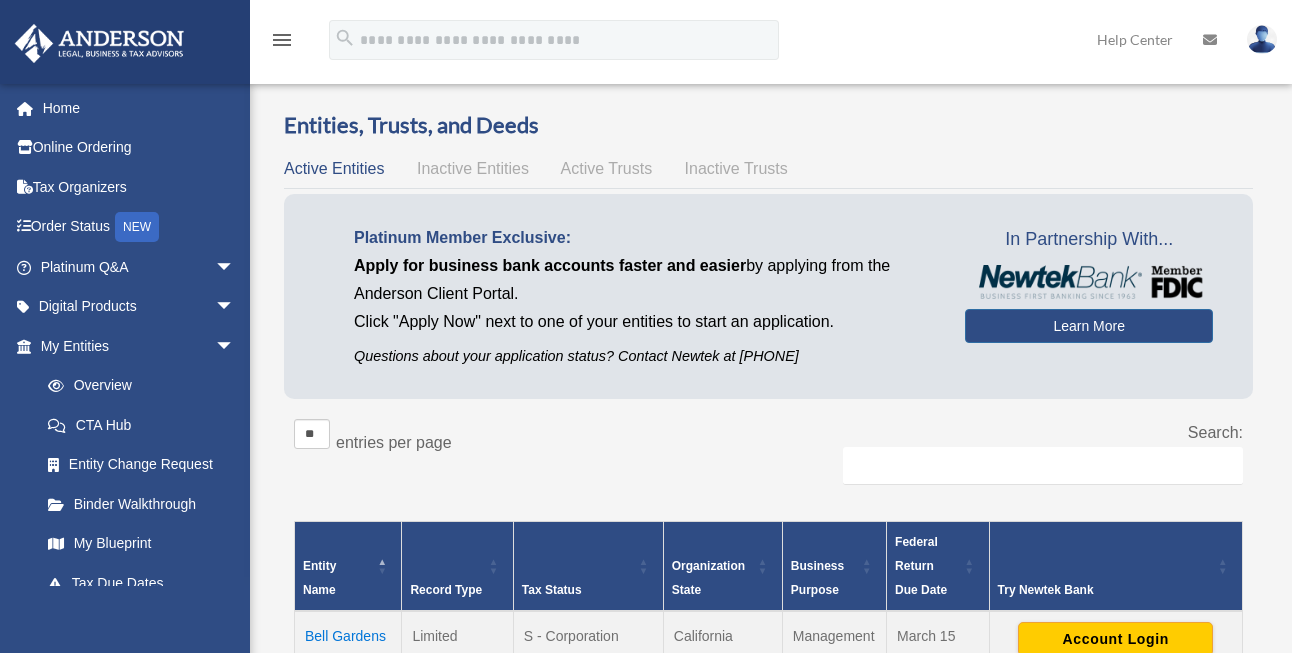 scroll, scrollTop: 0, scrollLeft: 0, axis: both 